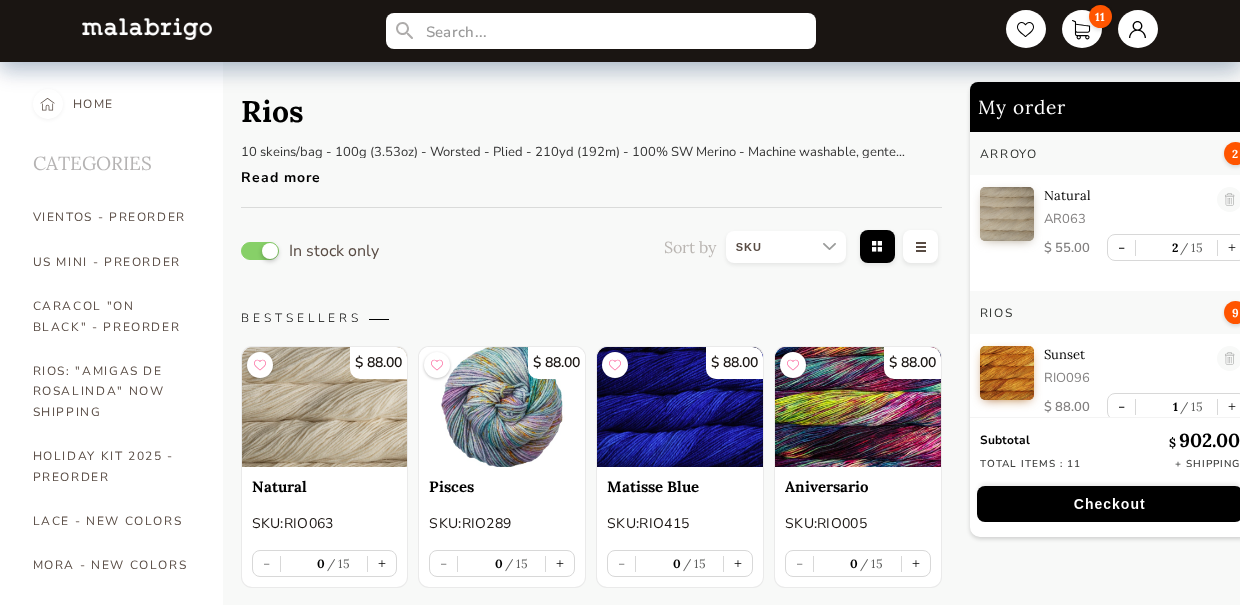 select on "SKU" 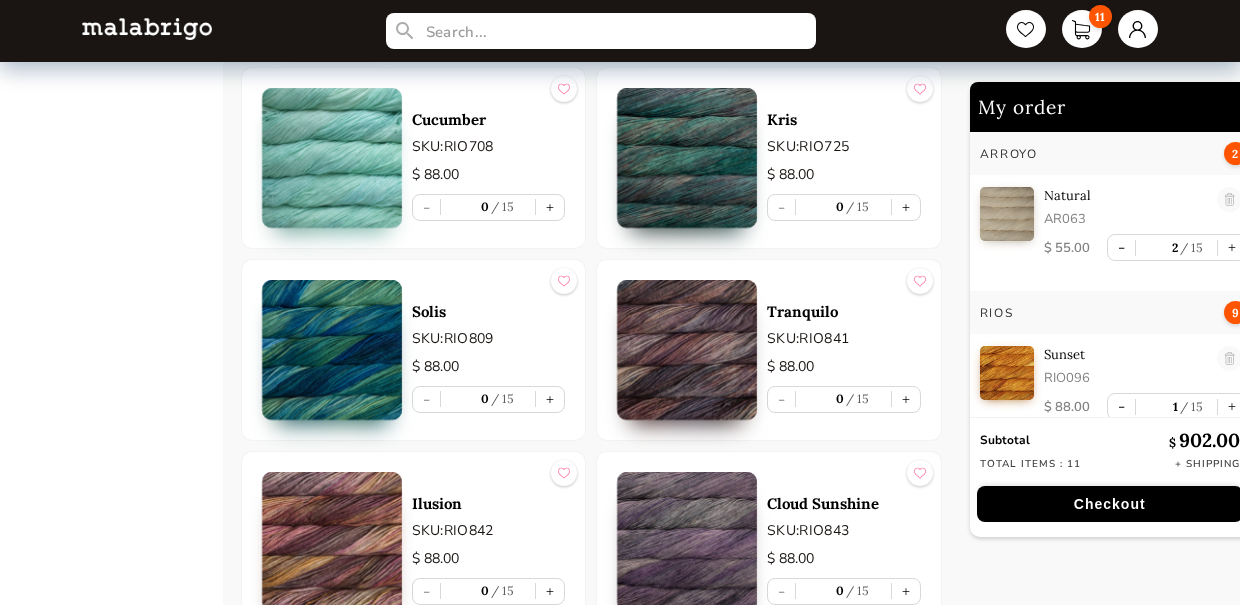 scroll, scrollTop: 8257, scrollLeft: 0, axis: vertical 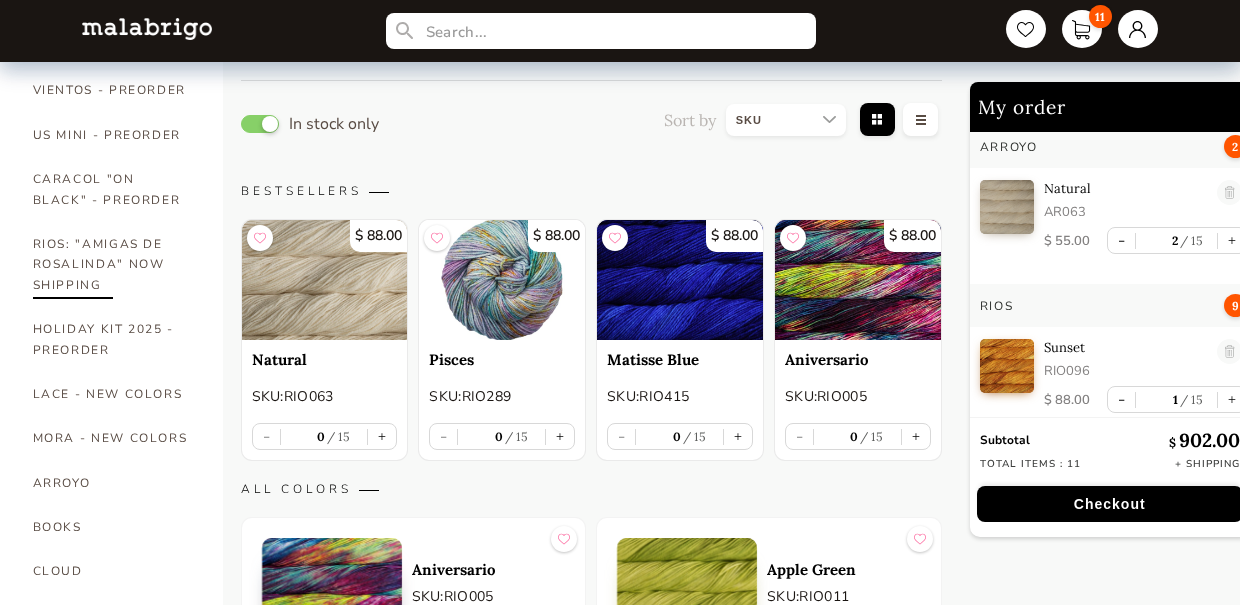 click on "RIOS: "AMIGAS DE ROSALINDA"  NOW SHIPPING" at bounding box center [113, 264] 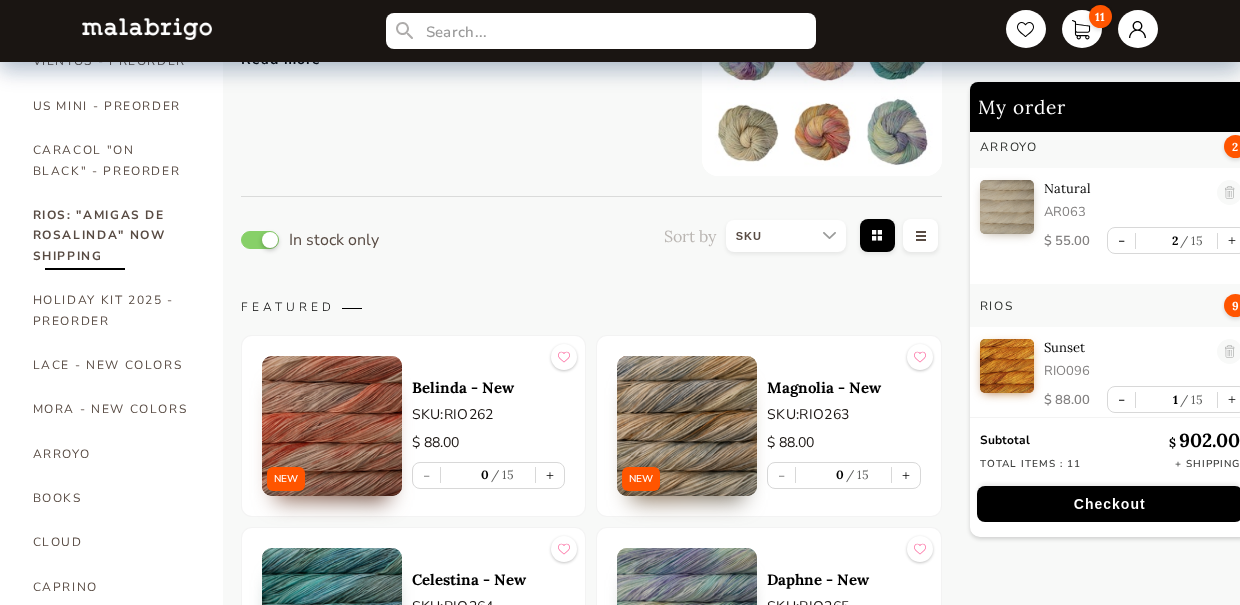 scroll, scrollTop: 160, scrollLeft: 0, axis: vertical 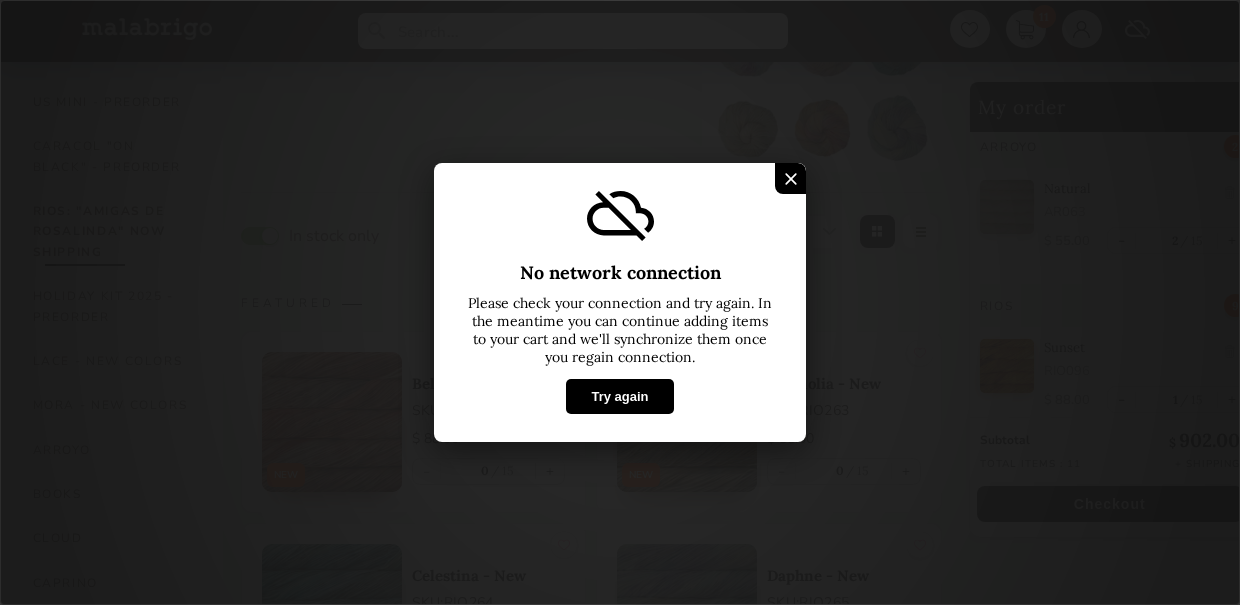 click at bounding box center (791, 178) 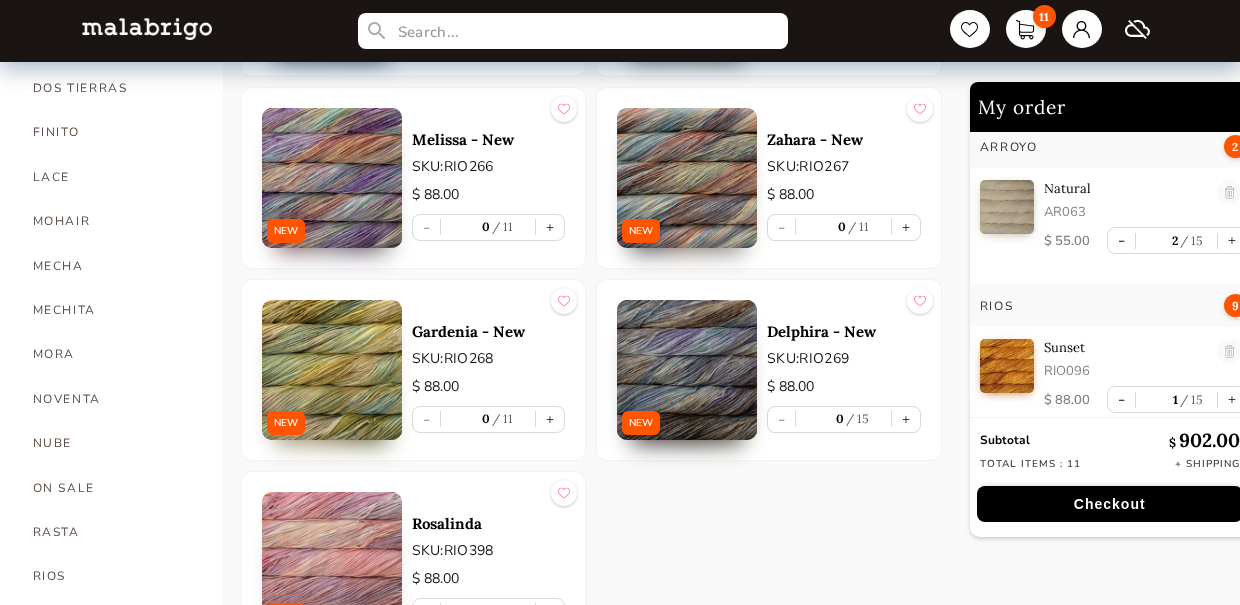 scroll, scrollTop: 873, scrollLeft: 0, axis: vertical 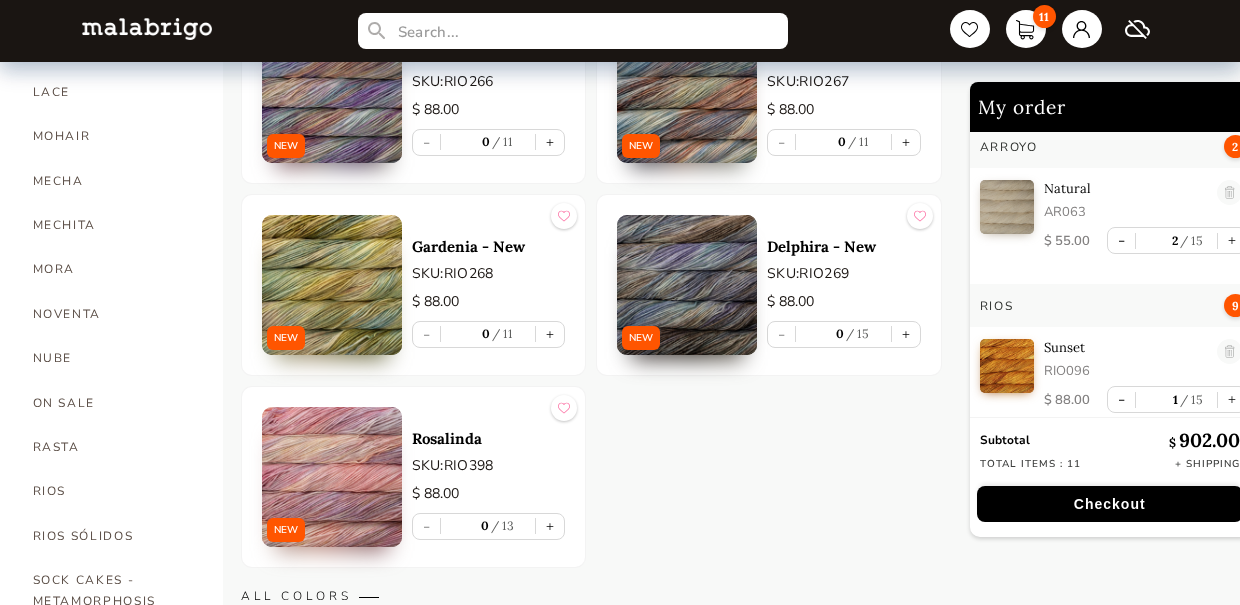 click at bounding box center (332, 477) 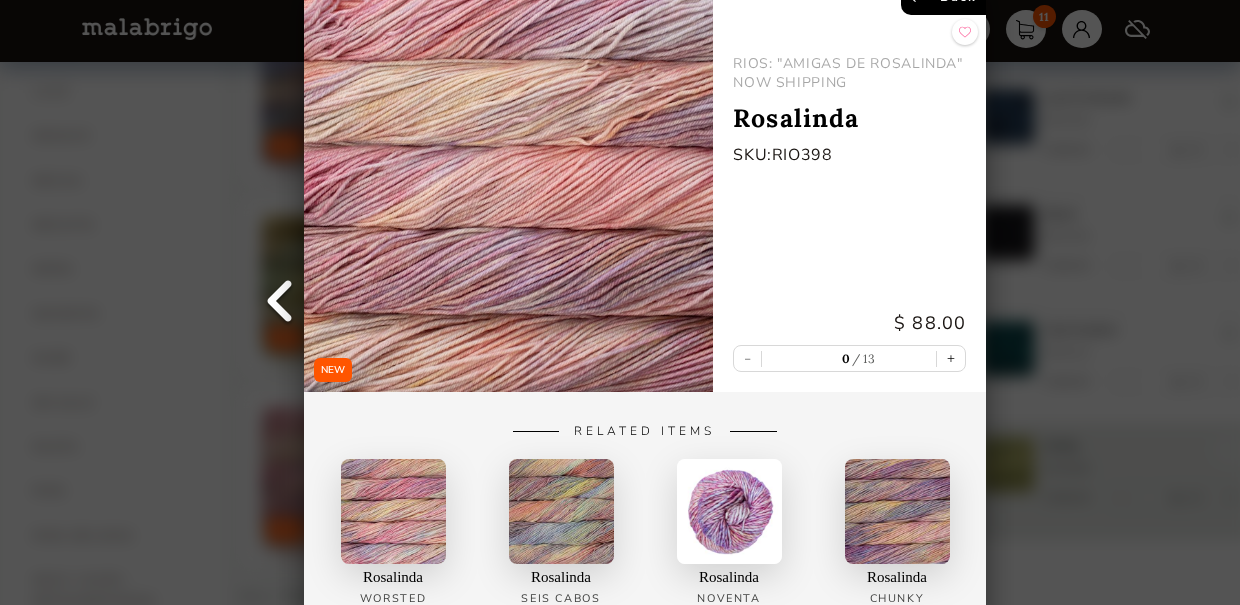 scroll, scrollTop: 807, scrollLeft: 0, axis: vertical 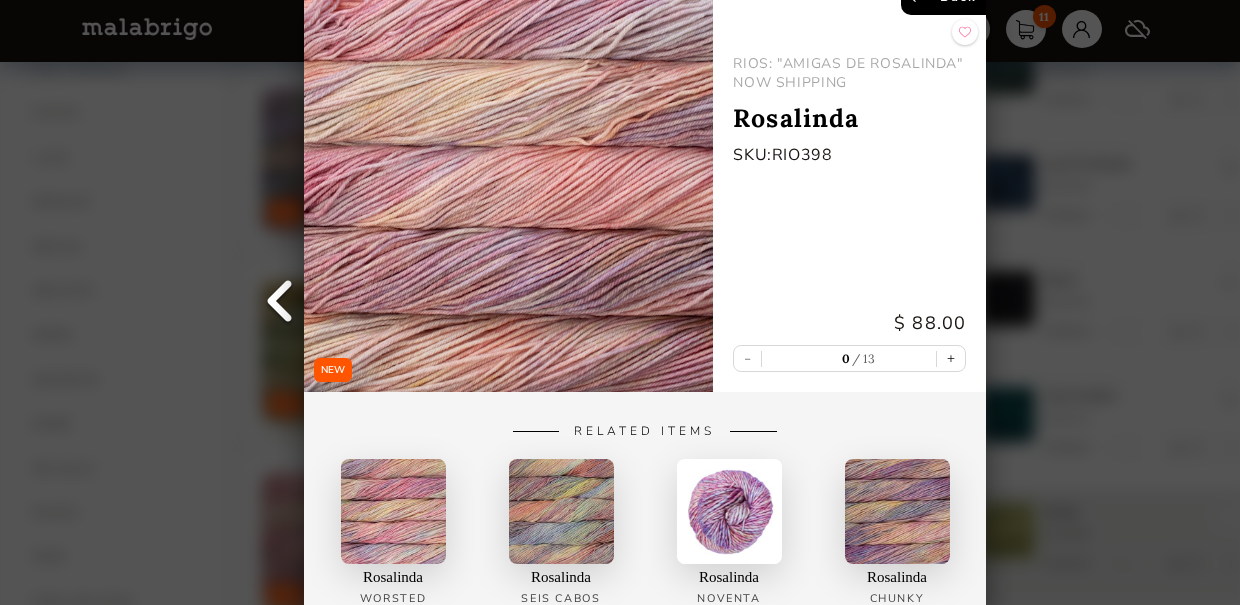 click on "Back" at bounding box center [943, -3] 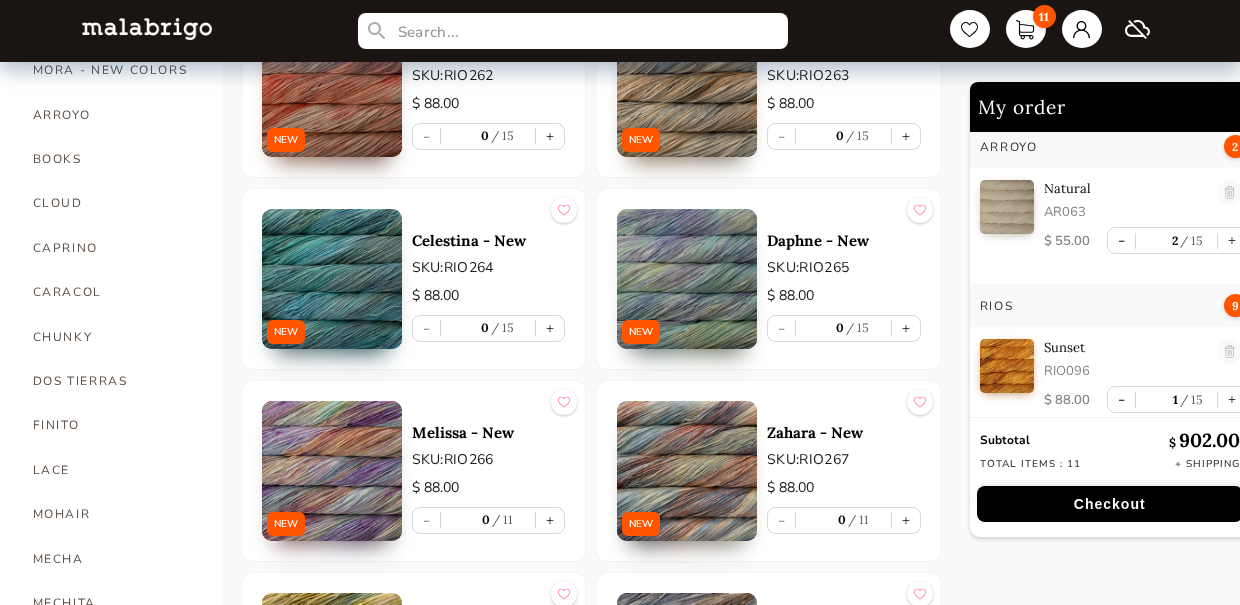scroll, scrollTop: 499, scrollLeft: 0, axis: vertical 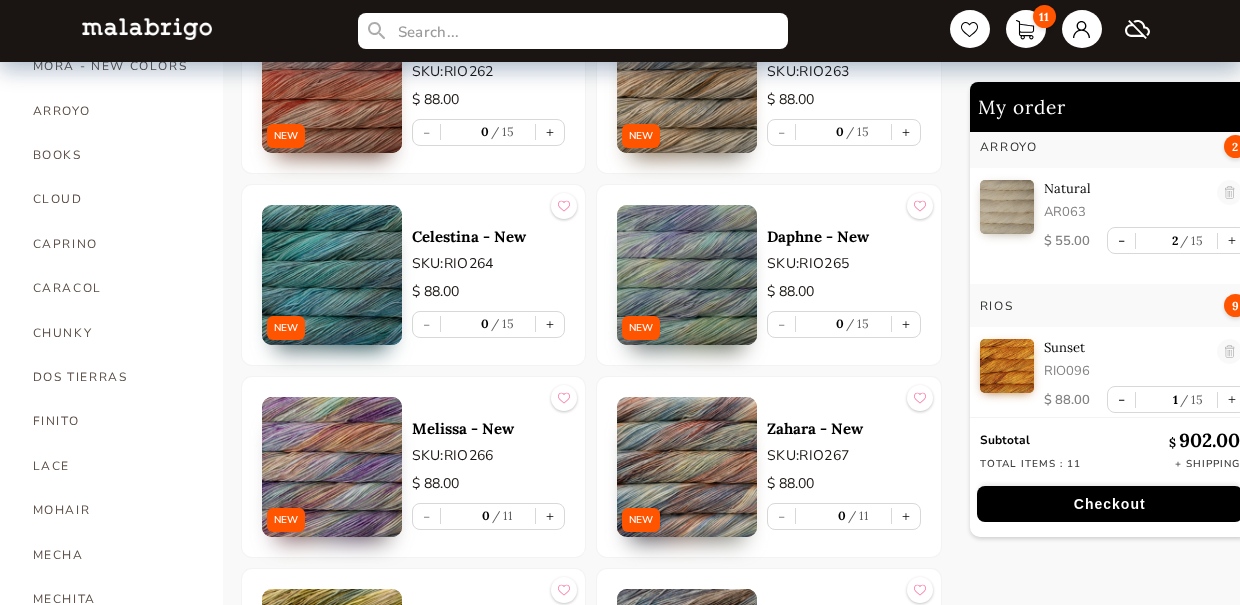 click at bounding box center [687, 467] 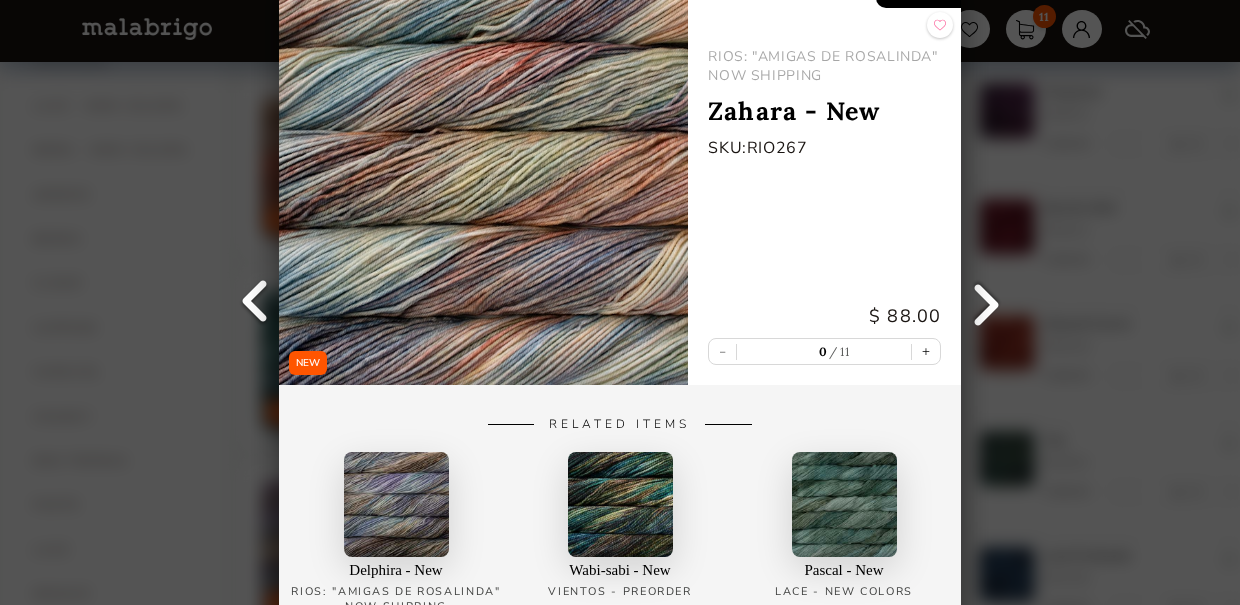 scroll, scrollTop: 405, scrollLeft: 0, axis: vertical 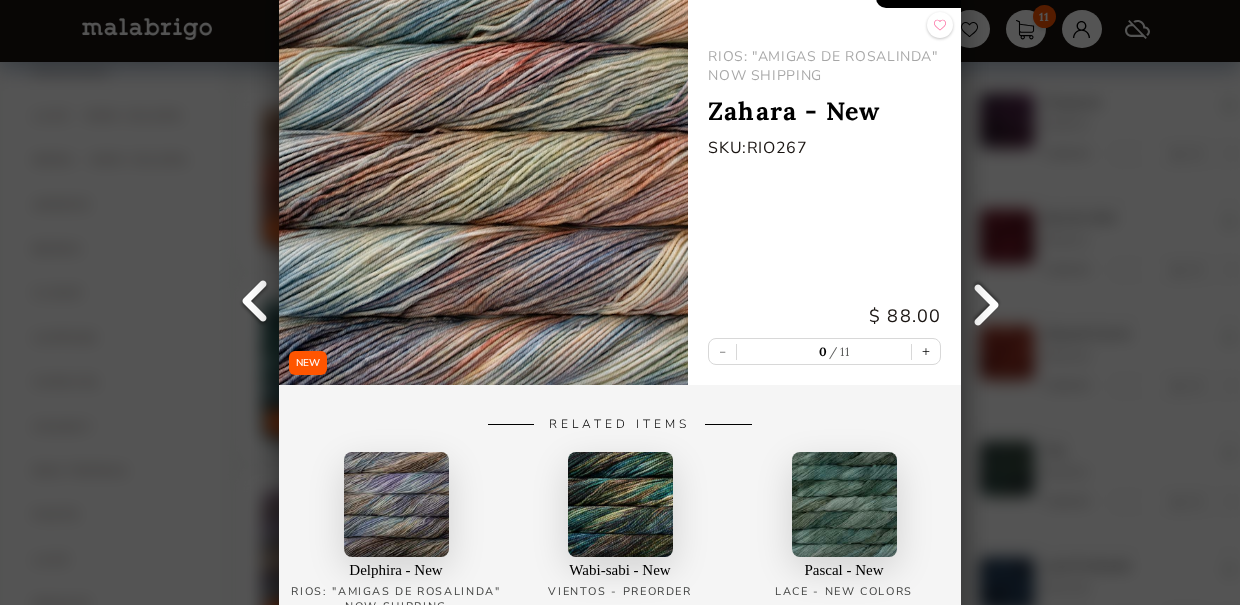 click on "Back" at bounding box center (918, -10) 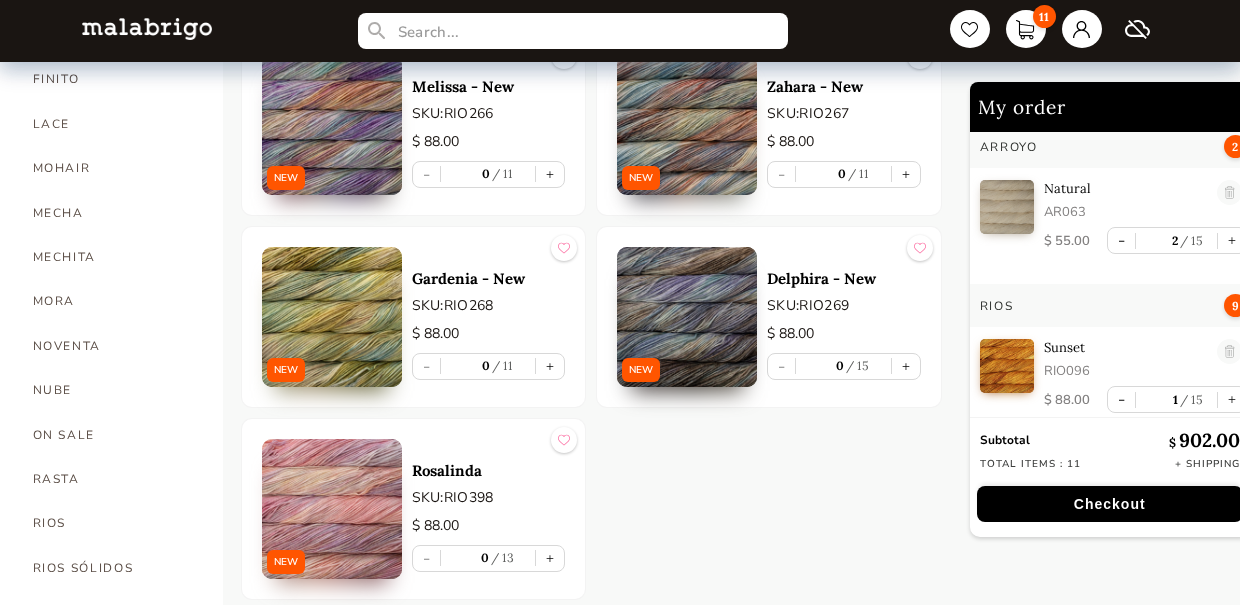 scroll, scrollTop: 856, scrollLeft: 0, axis: vertical 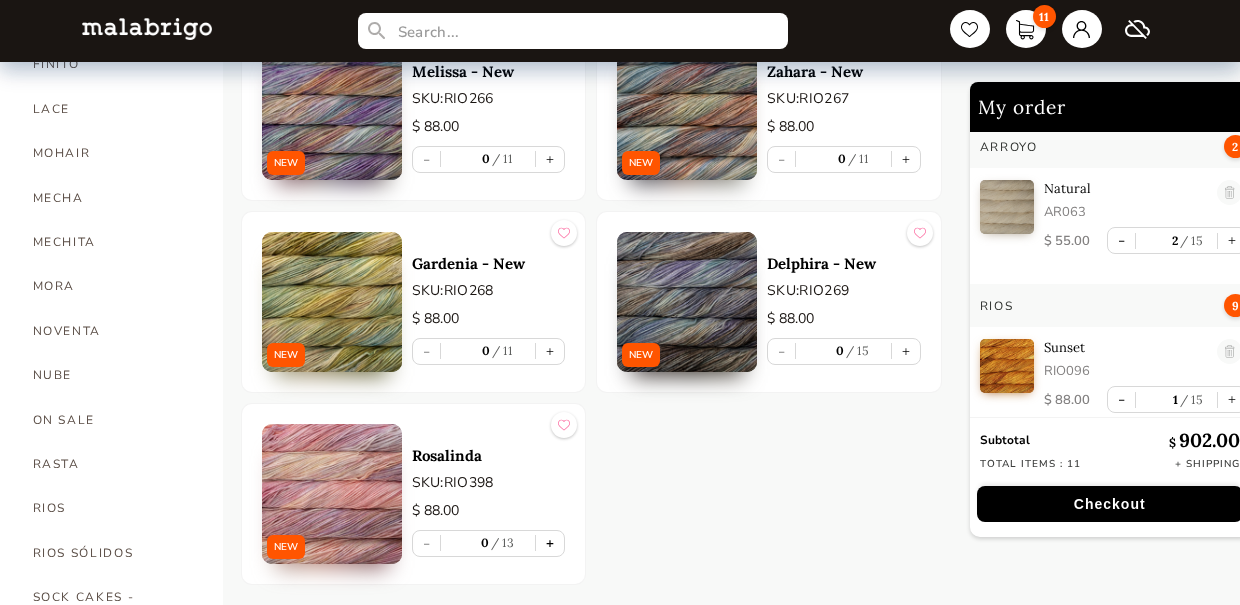 click on "+" at bounding box center (550, 543) 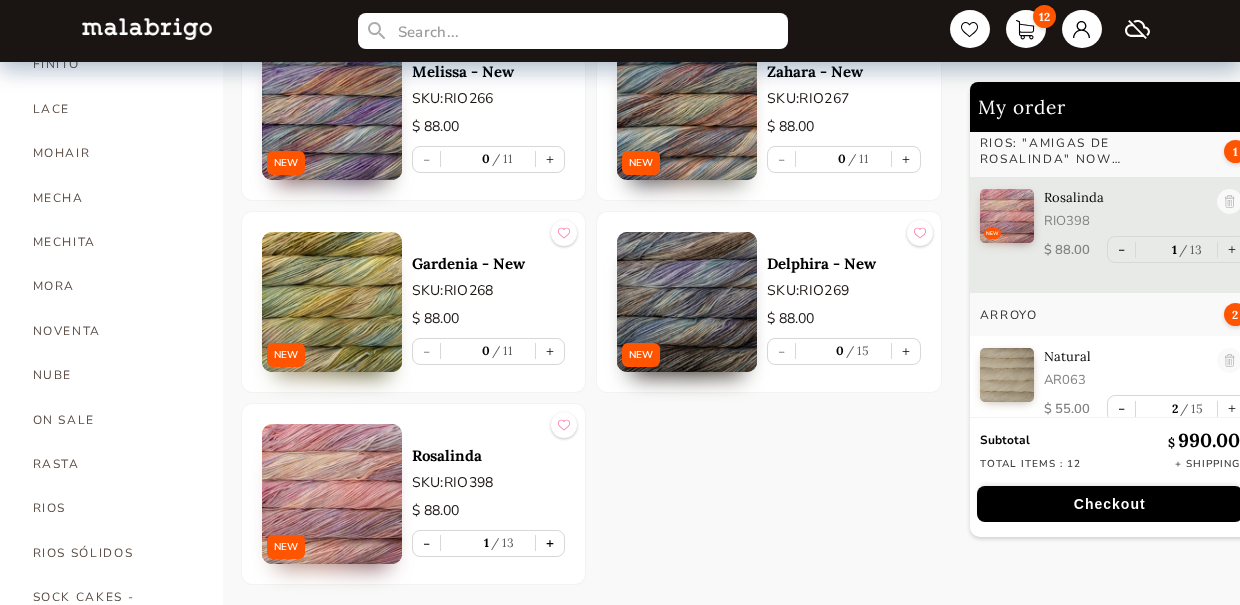 scroll, scrollTop: 0, scrollLeft: 0, axis: both 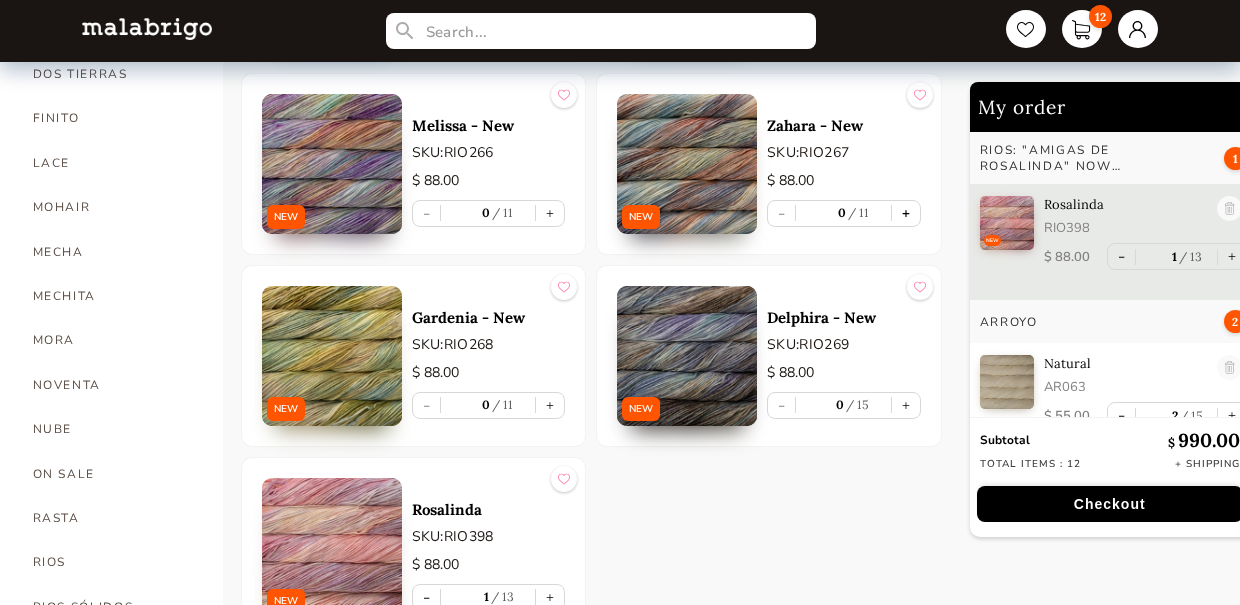 click on "+" at bounding box center [906, 213] 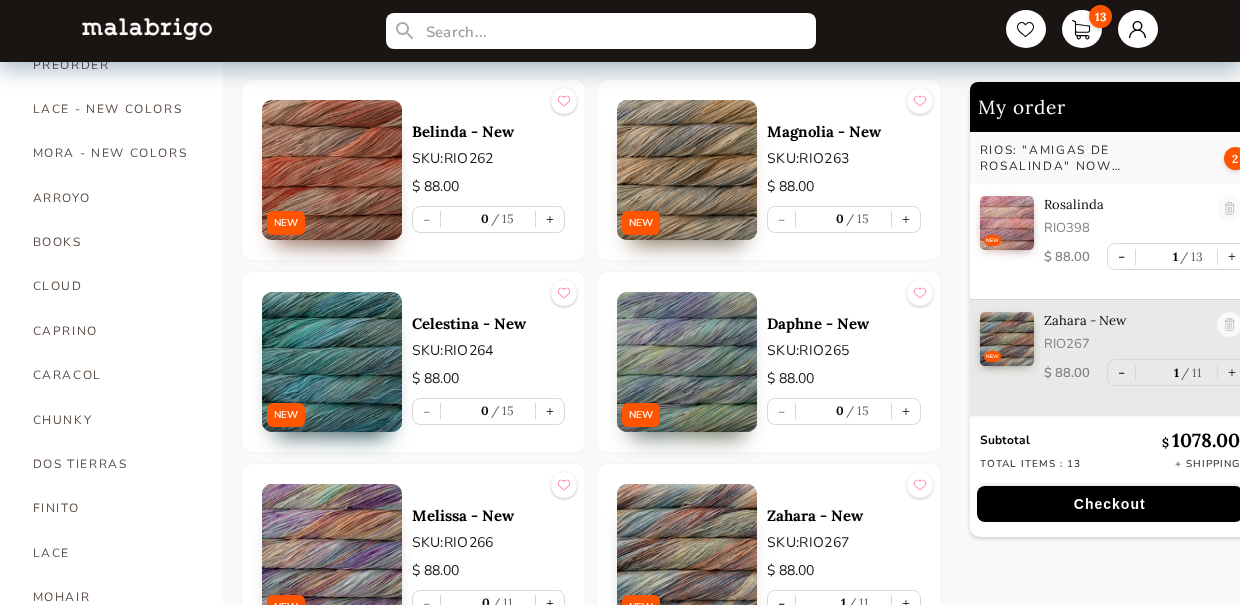 scroll, scrollTop: 410, scrollLeft: 0, axis: vertical 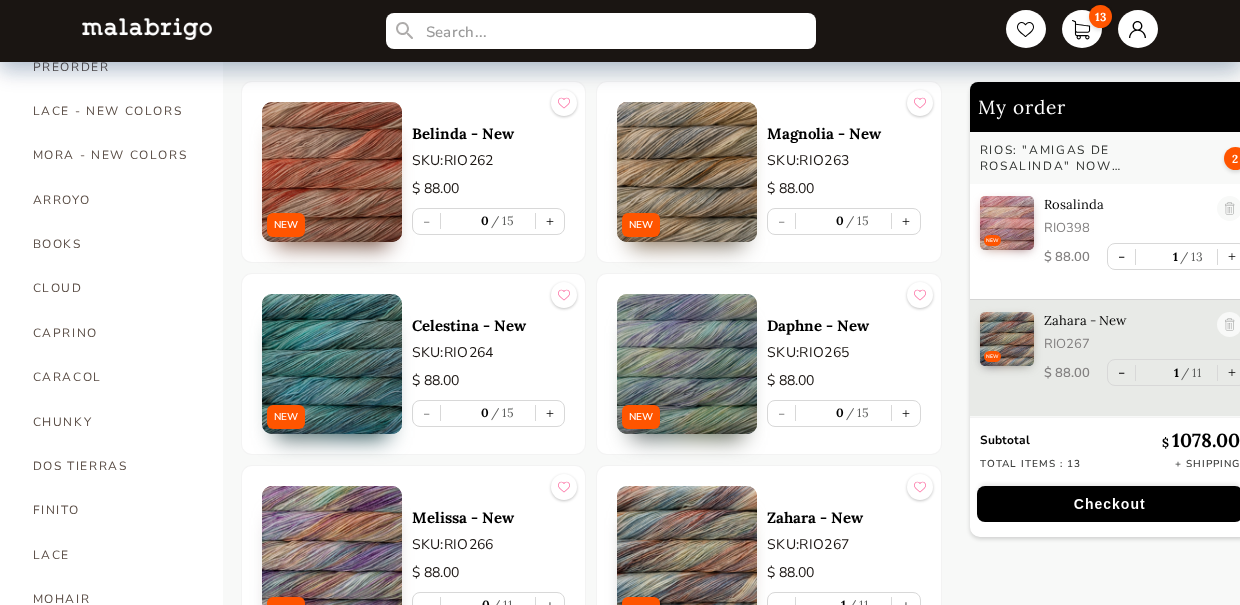 click at bounding box center [332, 172] 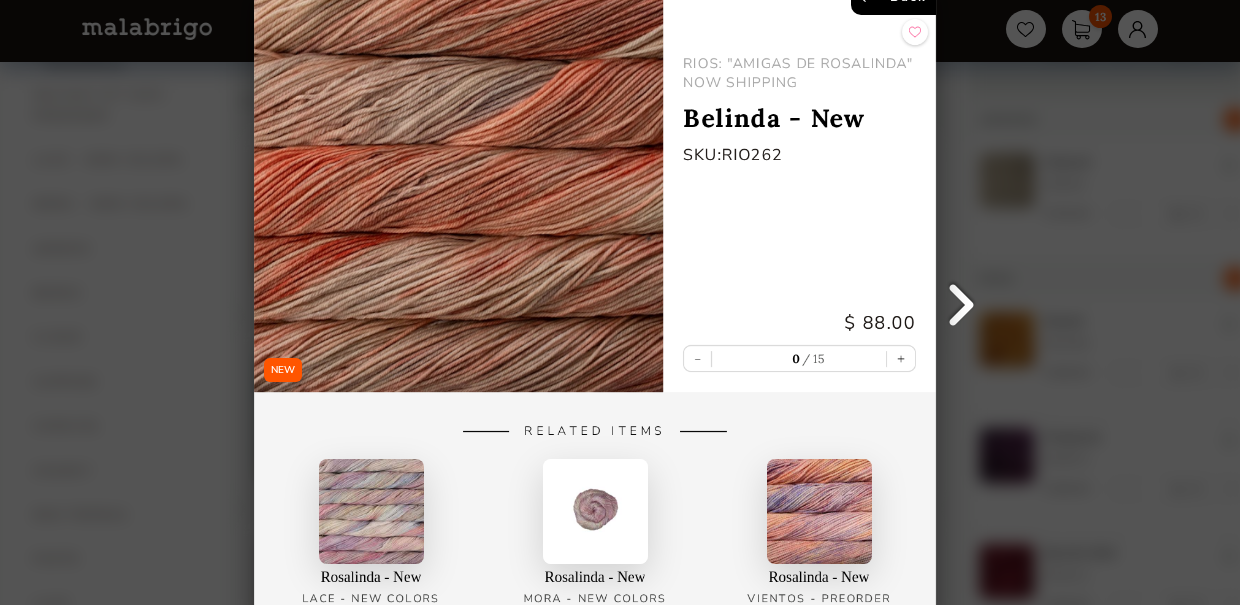 scroll, scrollTop: 363, scrollLeft: 0, axis: vertical 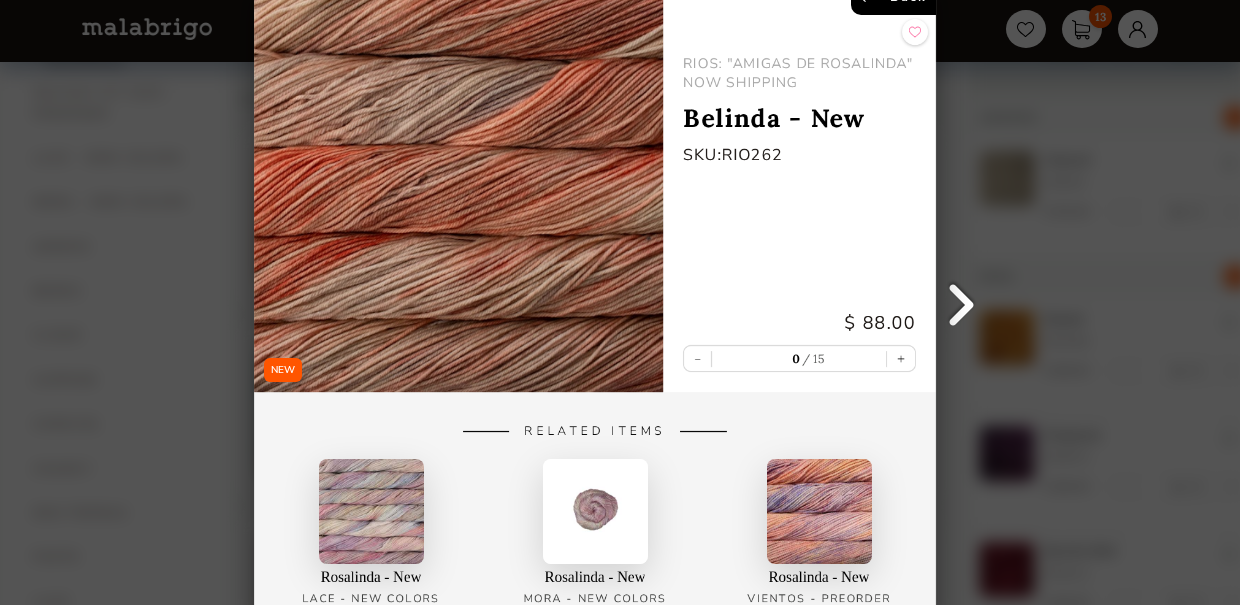 click on "Back" at bounding box center (893, -3) 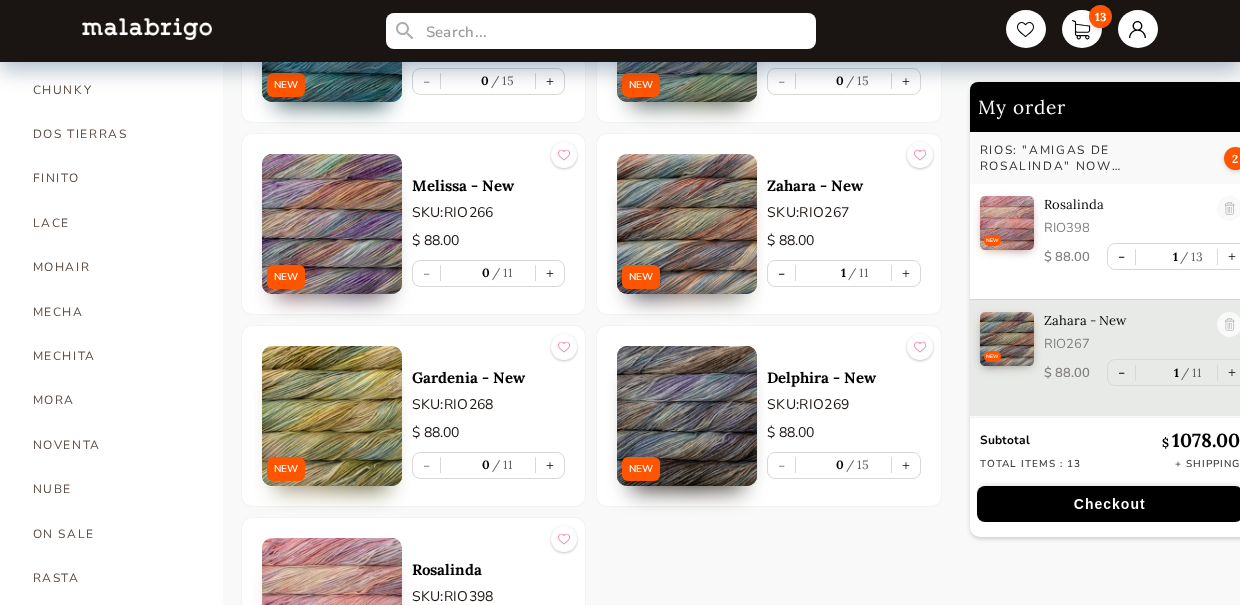 scroll, scrollTop: 741, scrollLeft: 0, axis: vertical 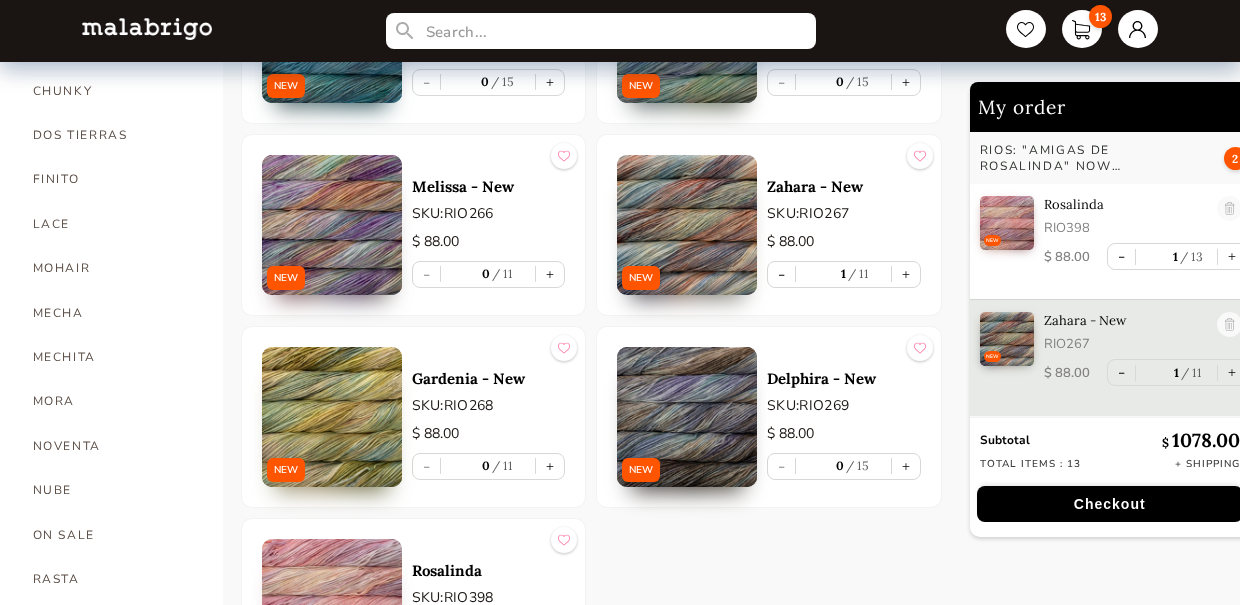 click at bounding box center (332, 225) 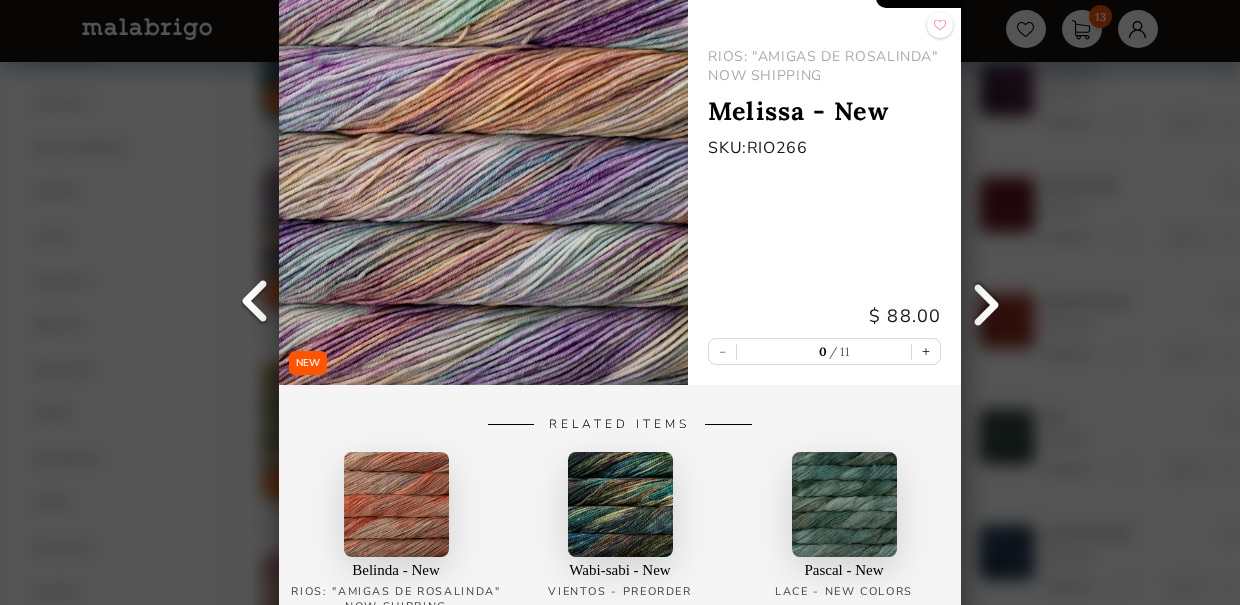 scroll, scrollTop: 706, scrollLeft: 0, axis: vertical 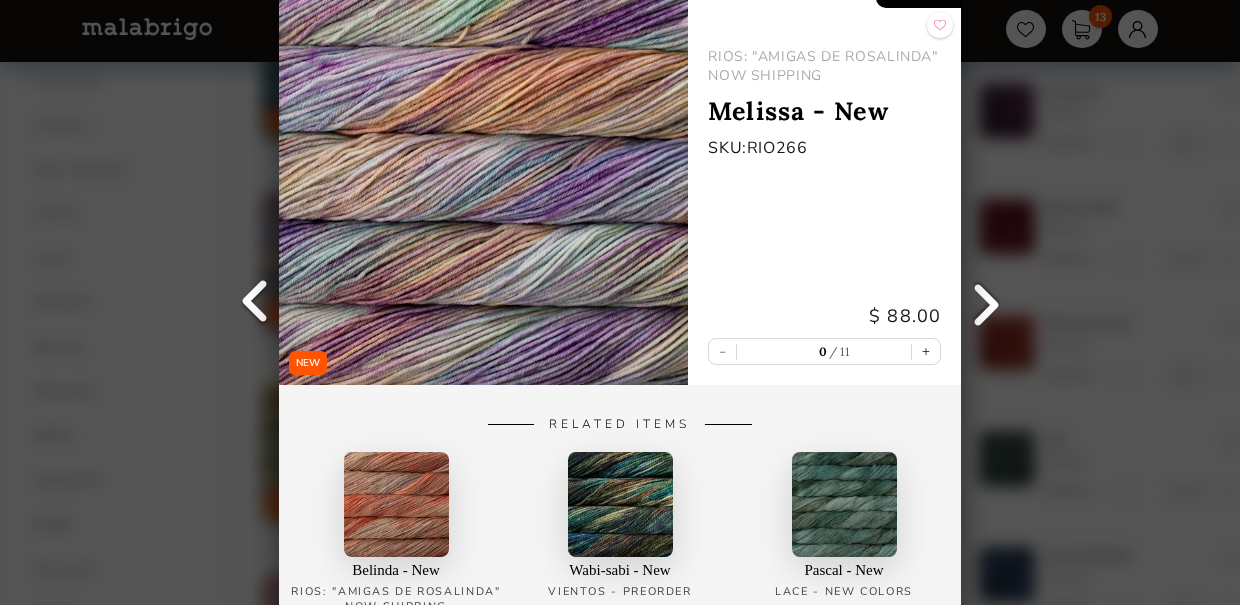 click on "Back" at bounding box center [918, -10] 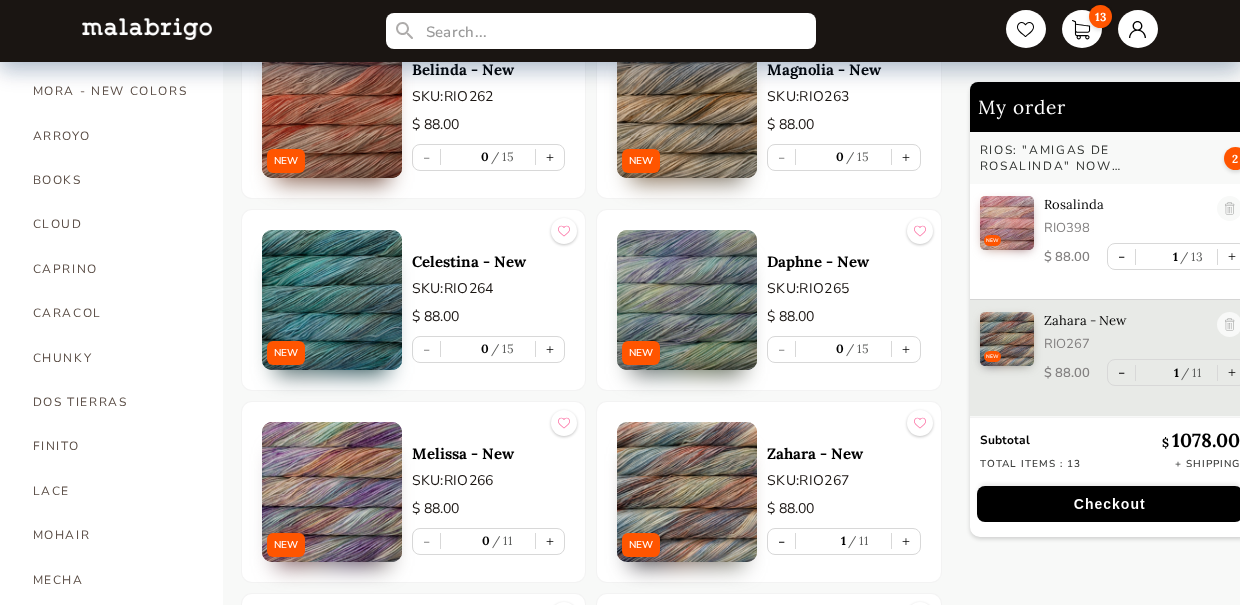 scroll, scrollTop: 468, scrollLeft: 0, axis: vertical 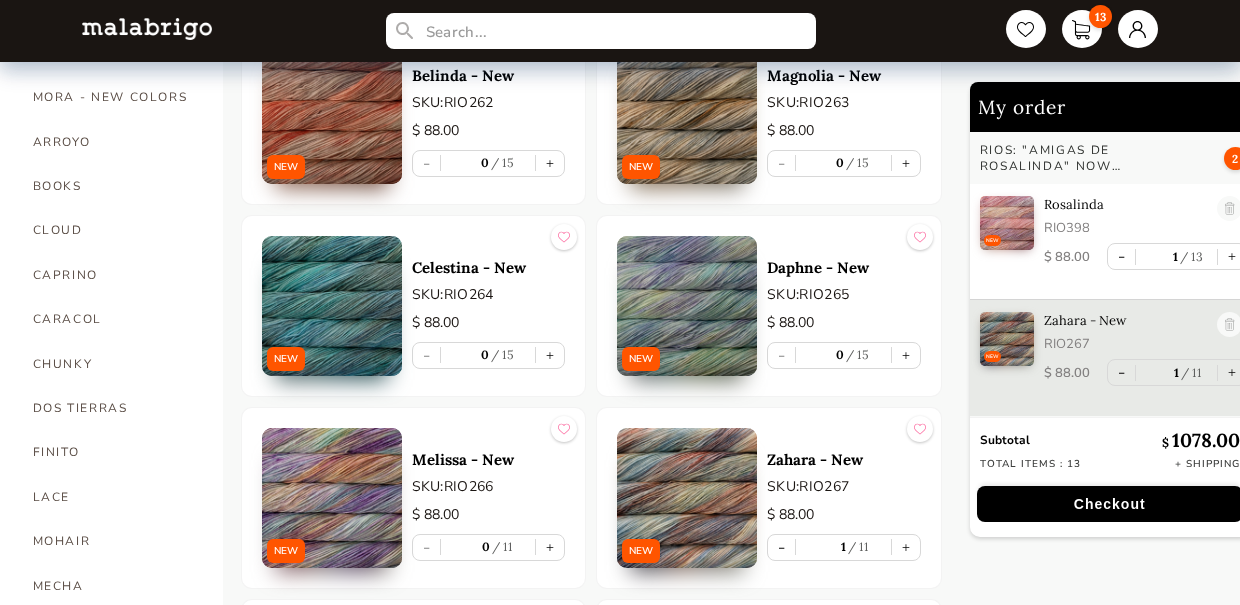 click at bounding box center (332, 114) 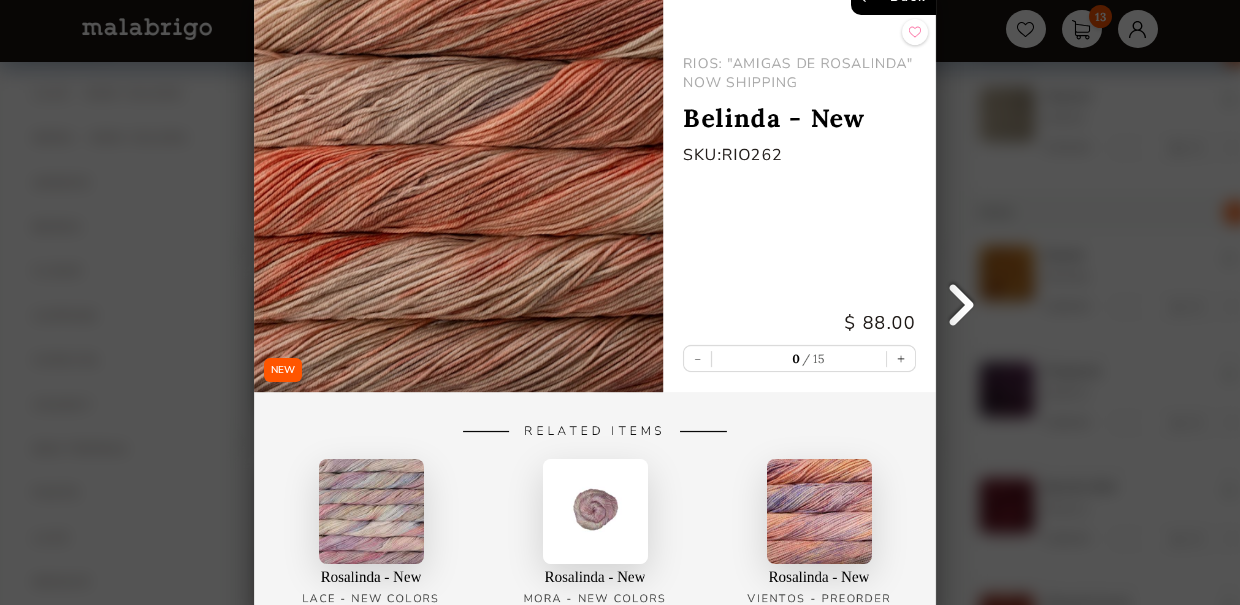 scroll, scrollTop: 426, scrollLeft: 0, axis: vertical 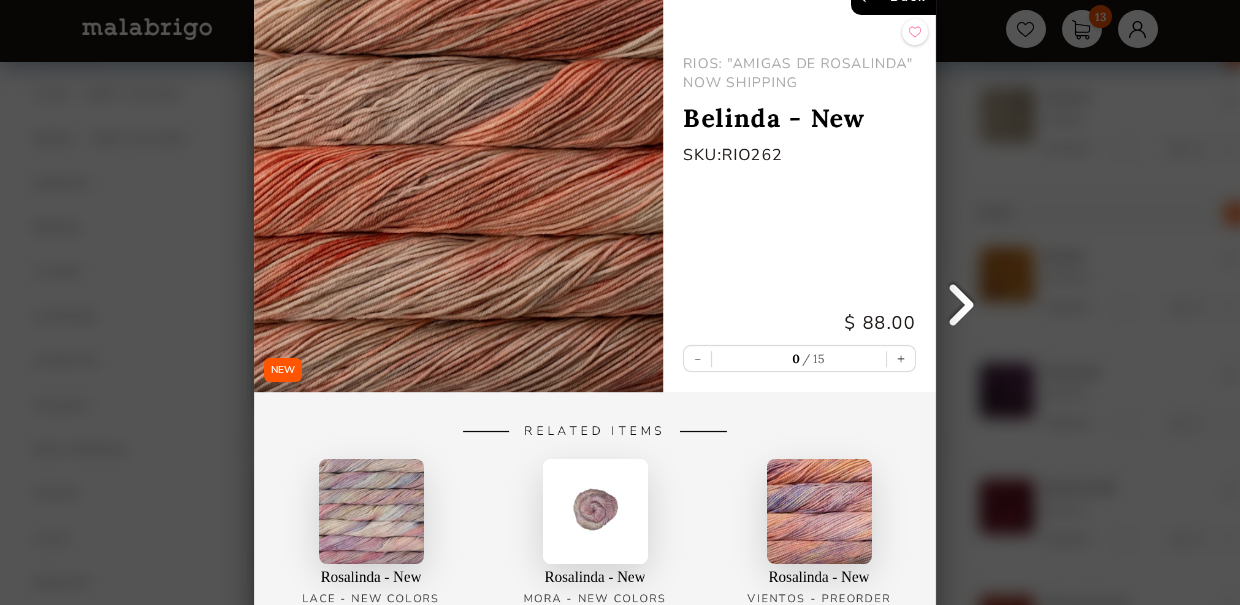 click on "Back" at bounding box center (893, -3) 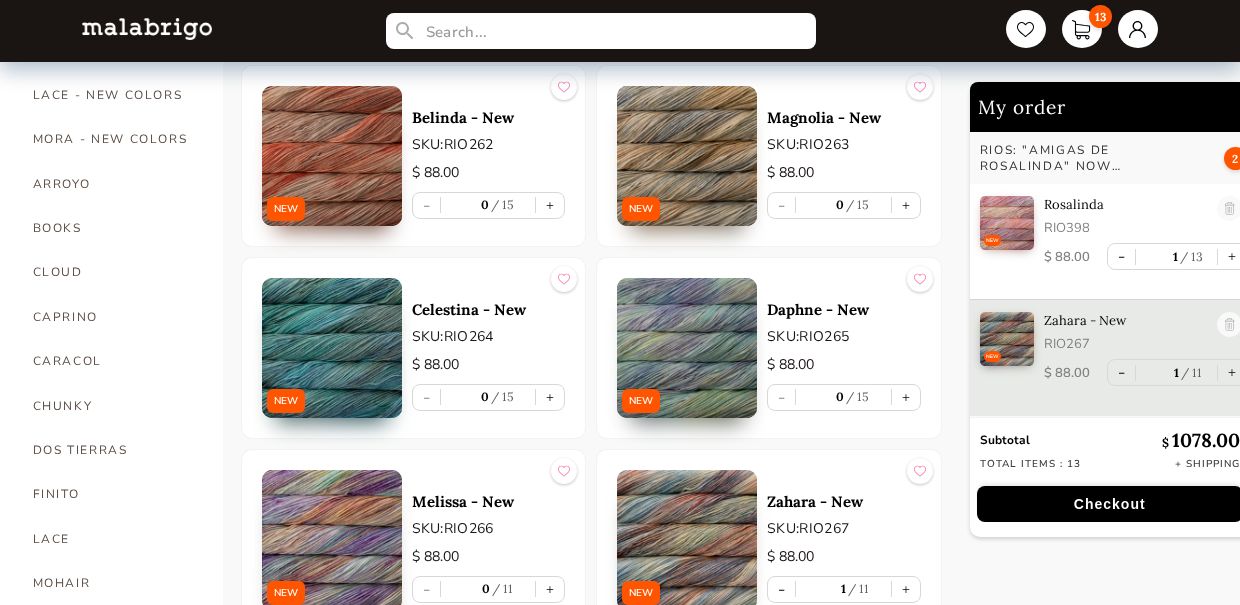 click at bounding box center [332, 540] 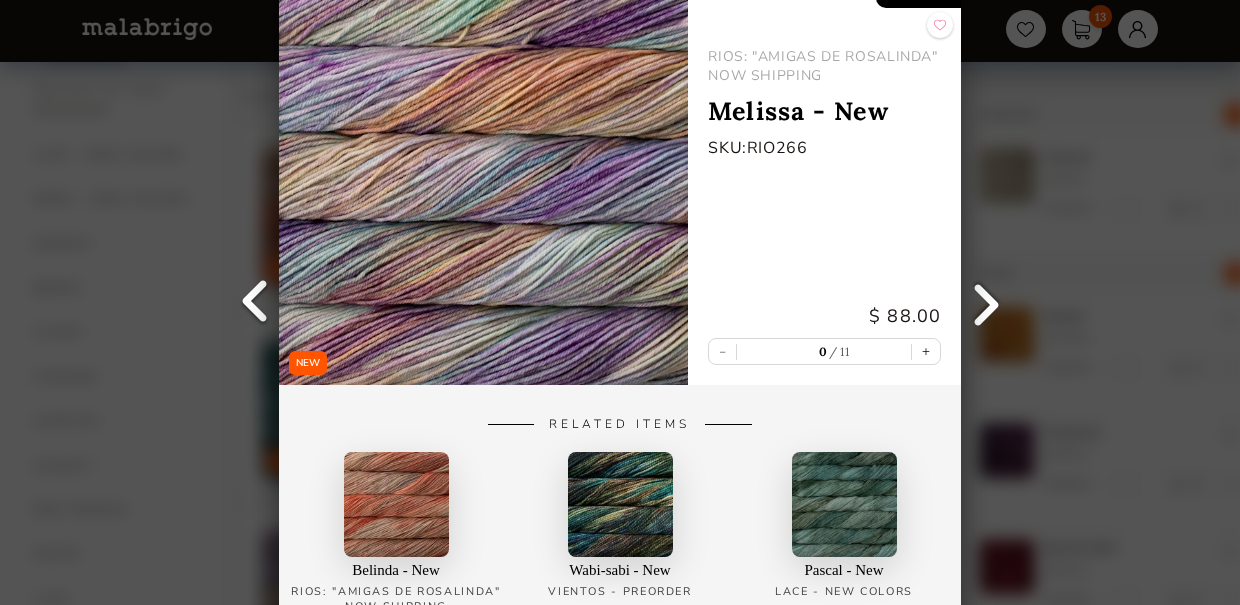 scroll, scrollTop: 368, scrollLeft: 0, axis: vertical 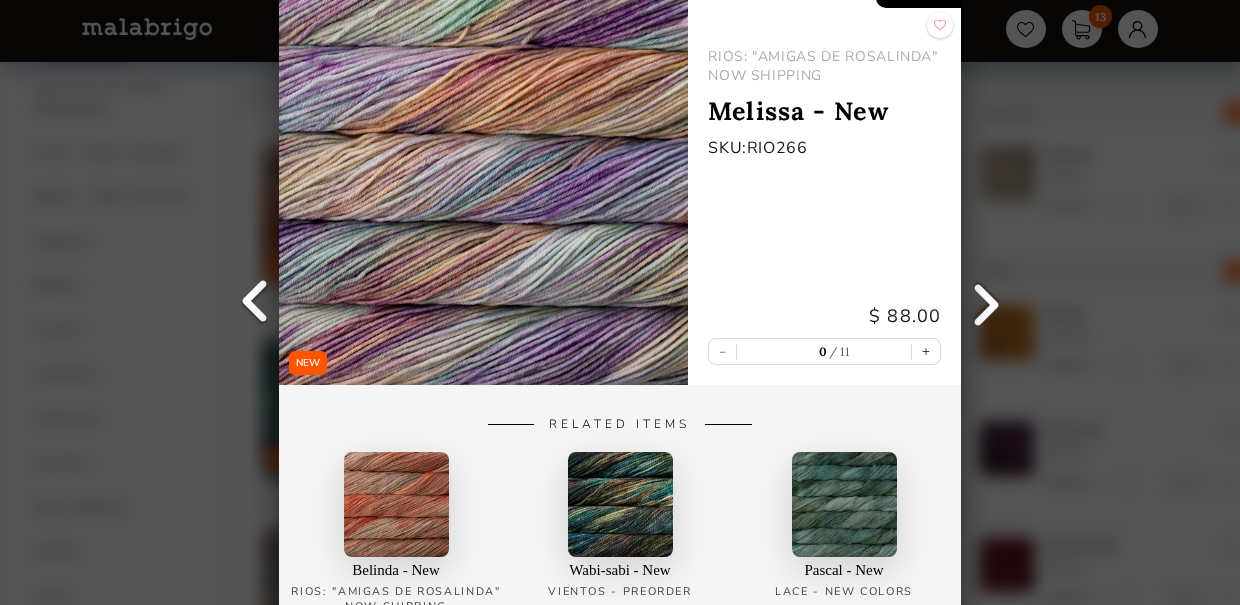 click on "Back" at bounding box center [918, -10] 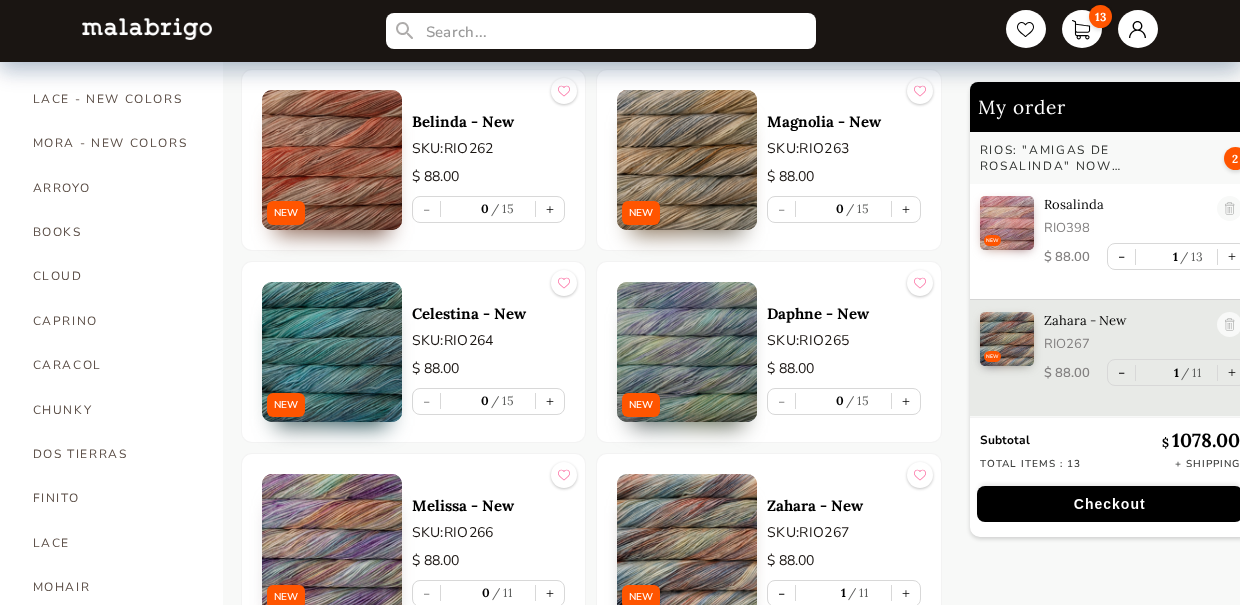 scroll, scrollTop: 424, scrollLeft: 0, axis: vertical 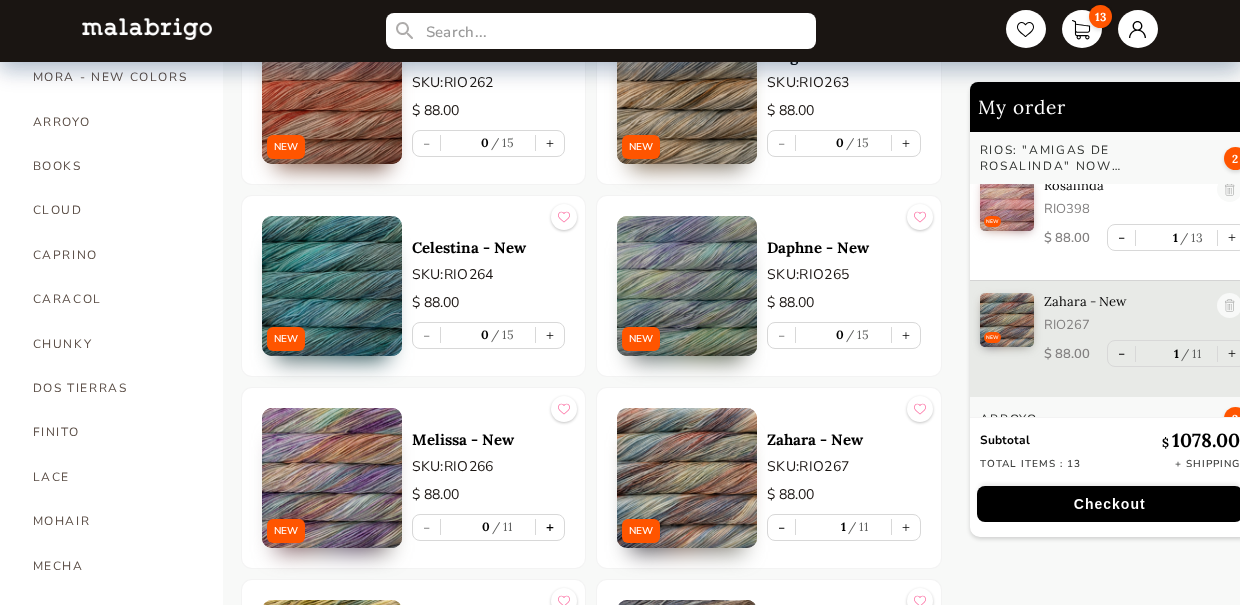 click on "+" at bounding box center [550, 527] 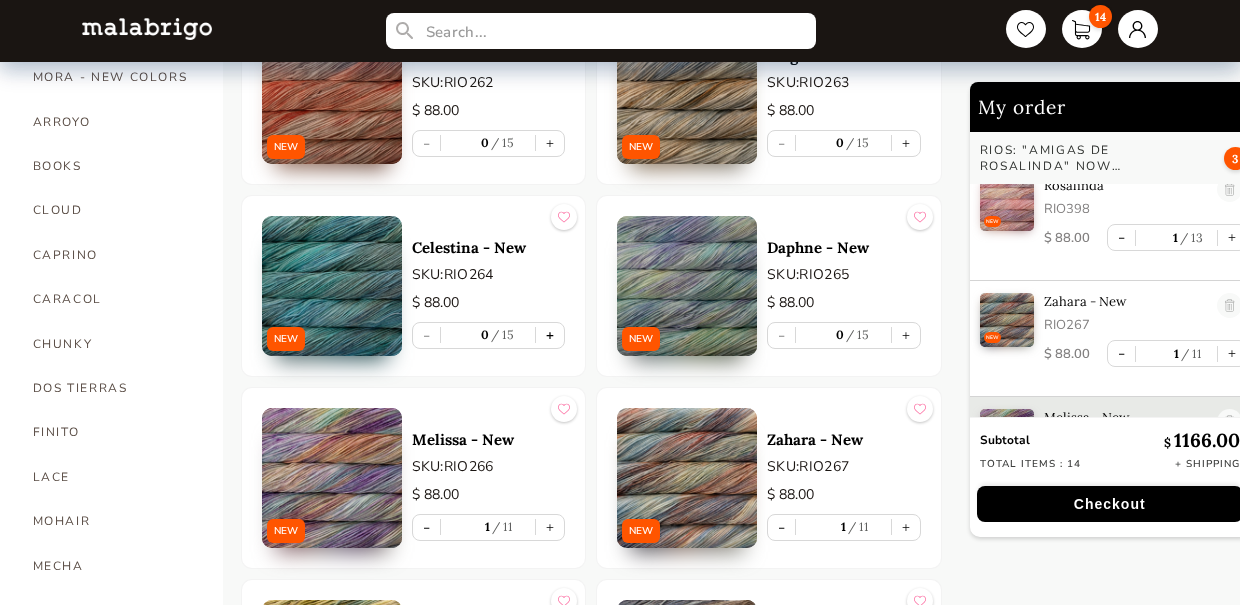 scroll, scrollTop: 7, scrollLeft: 0, axis: vertical 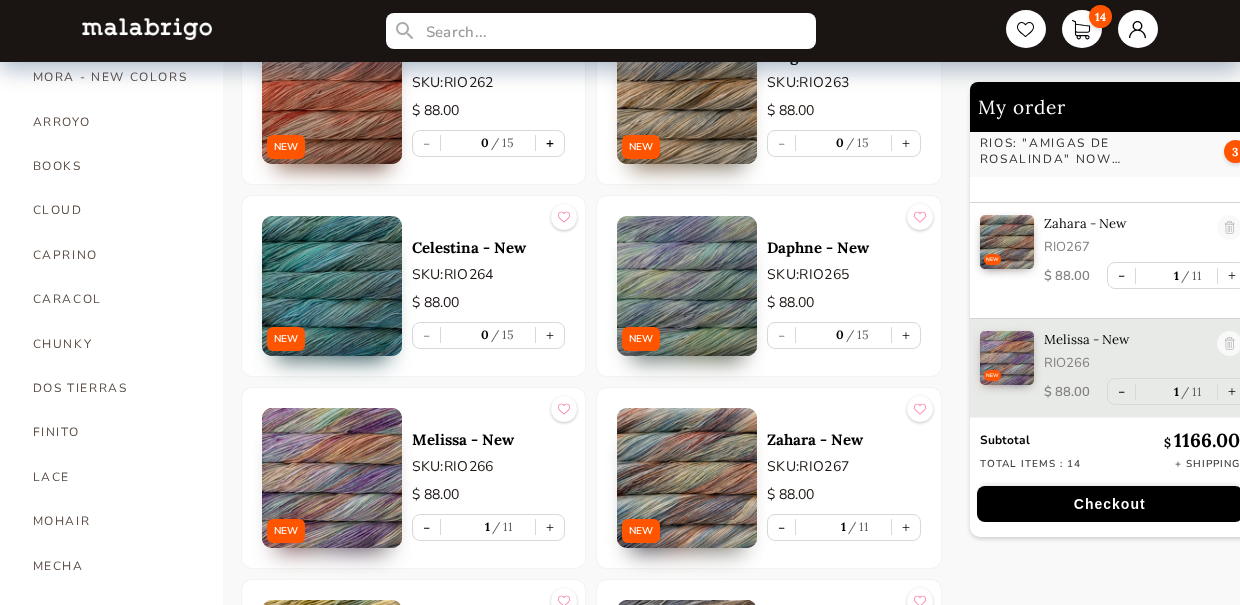 click on "+" at bounding box center [550, 143] 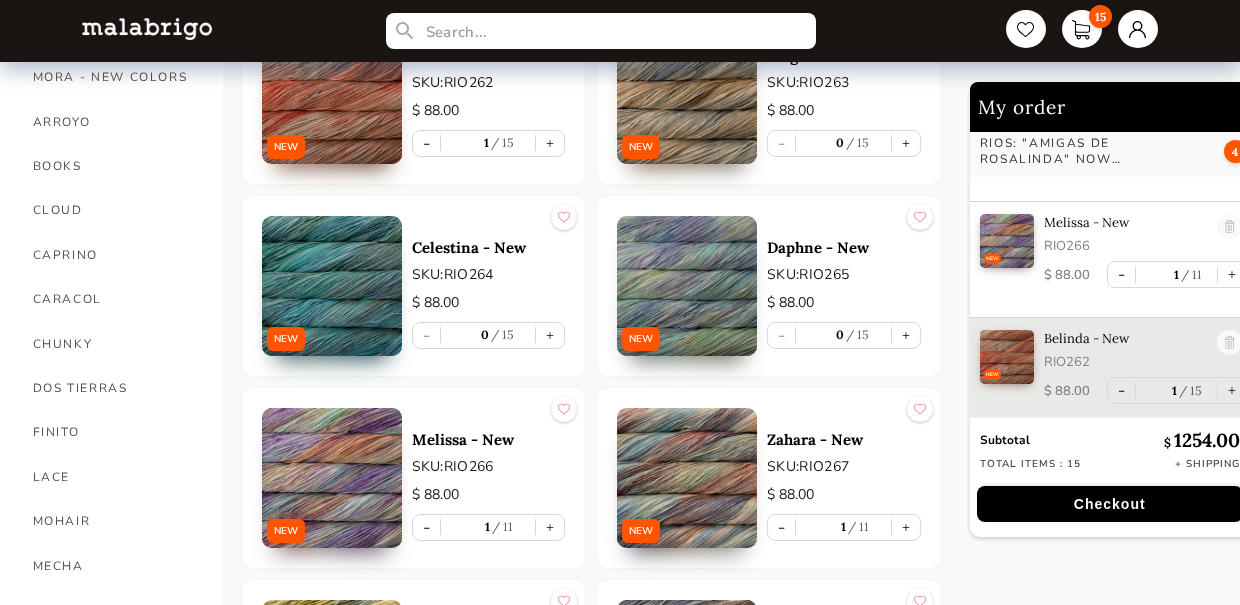 scroll, scrollTop: 209, scrollLeft: 0, axis: vertical 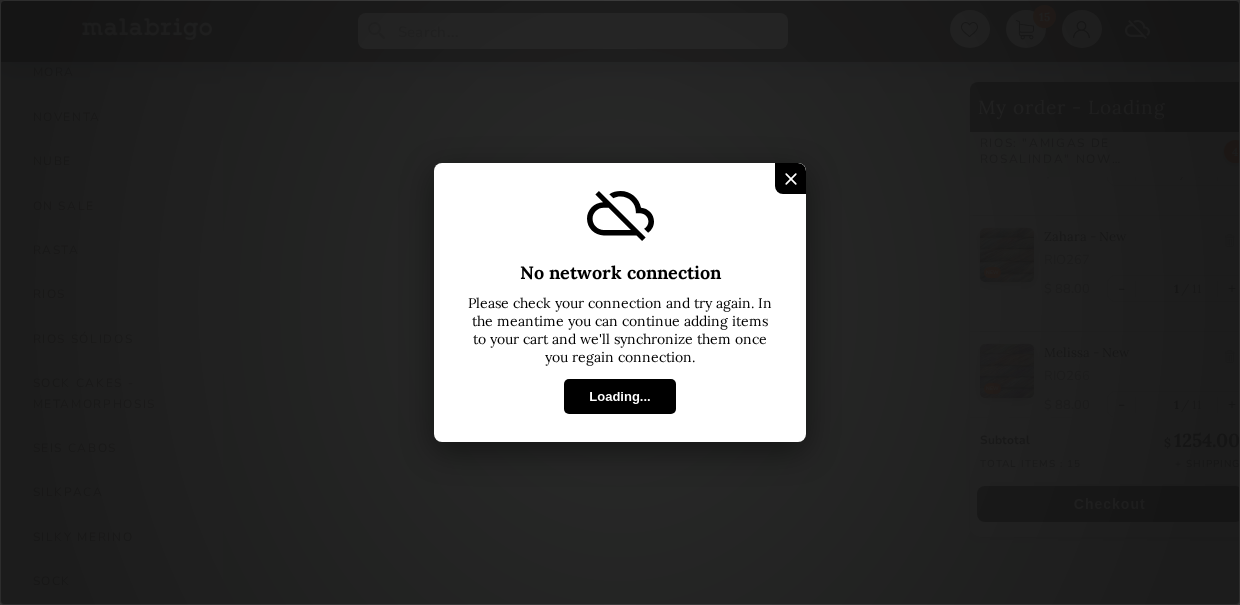 select on "SKU" 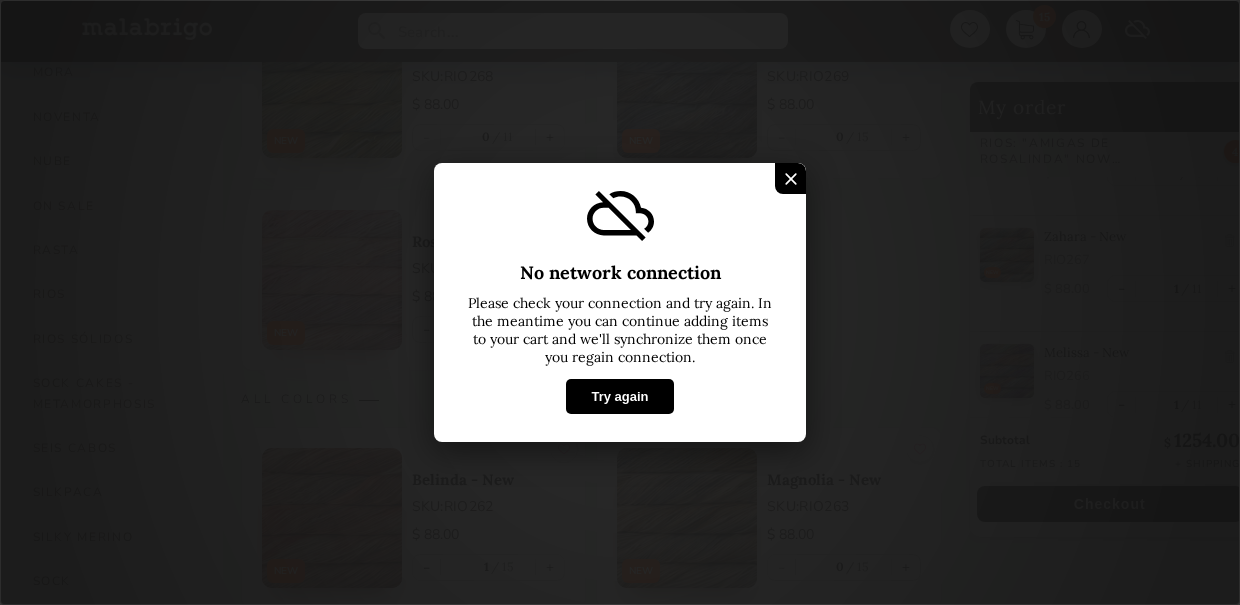 select on "SKU" 